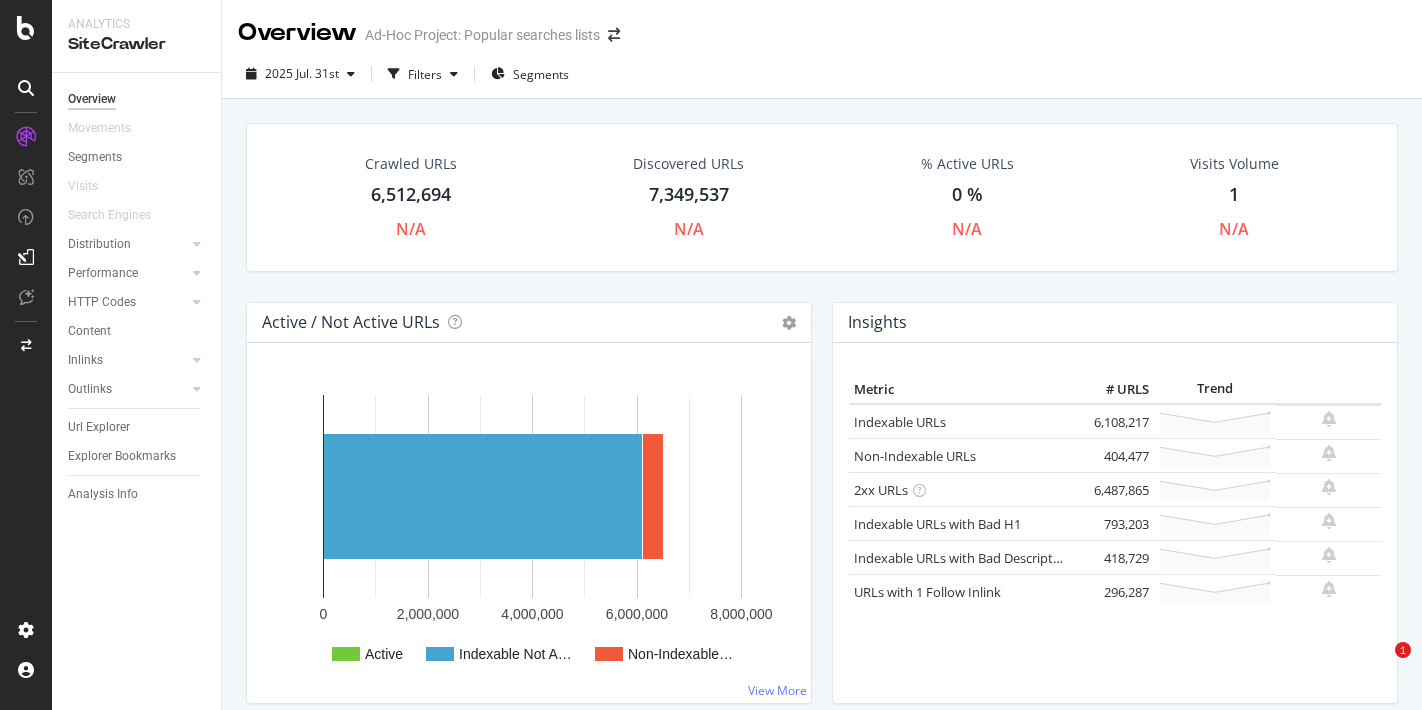 scroll, scrollTop: 0, scrollLeft: 0, axis: both 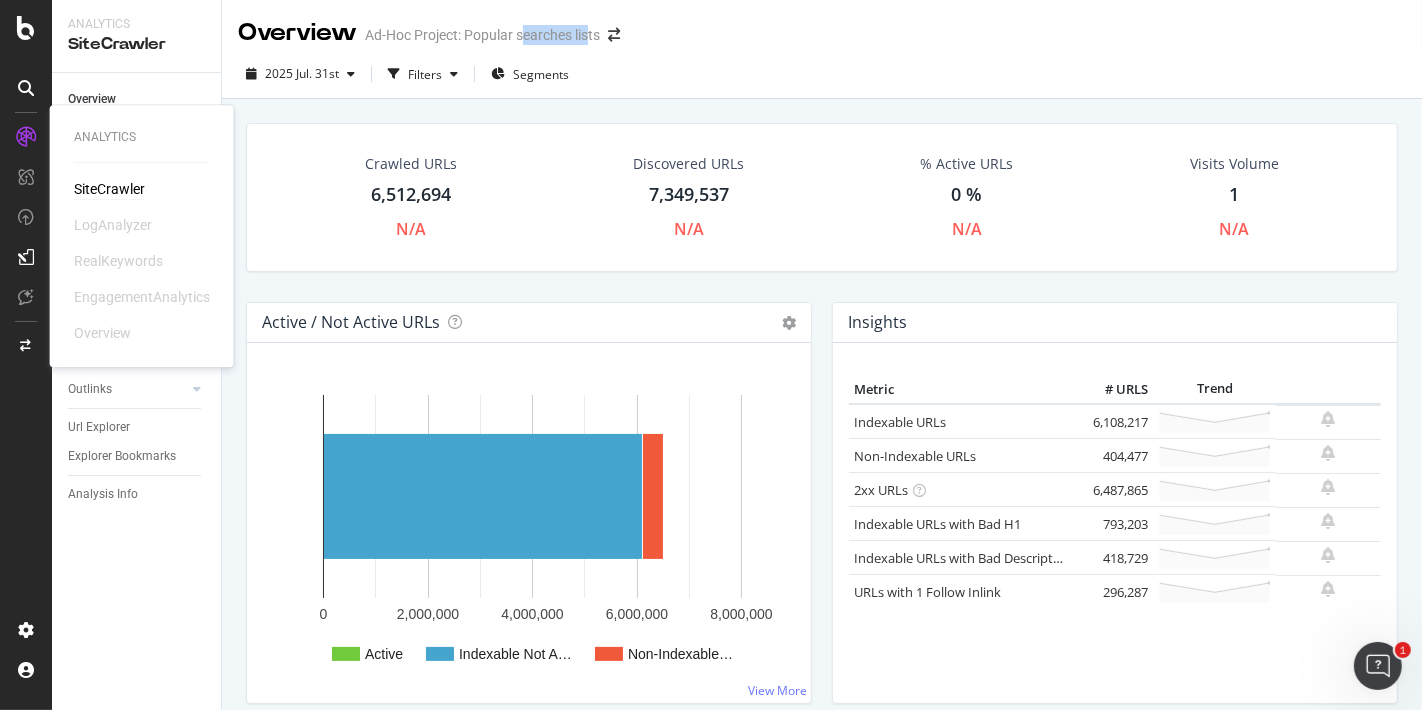 click at bounding box center (26, 137) 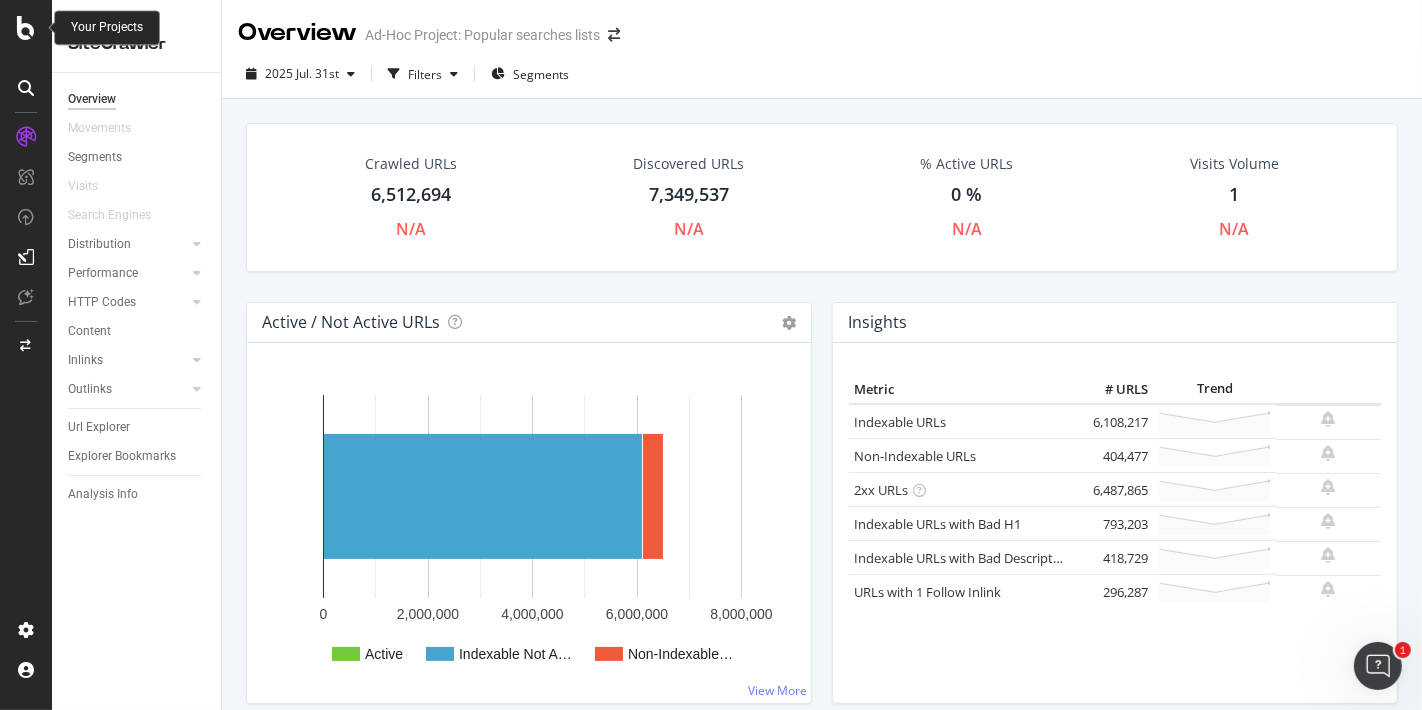 click at bounding box center [26, 28] 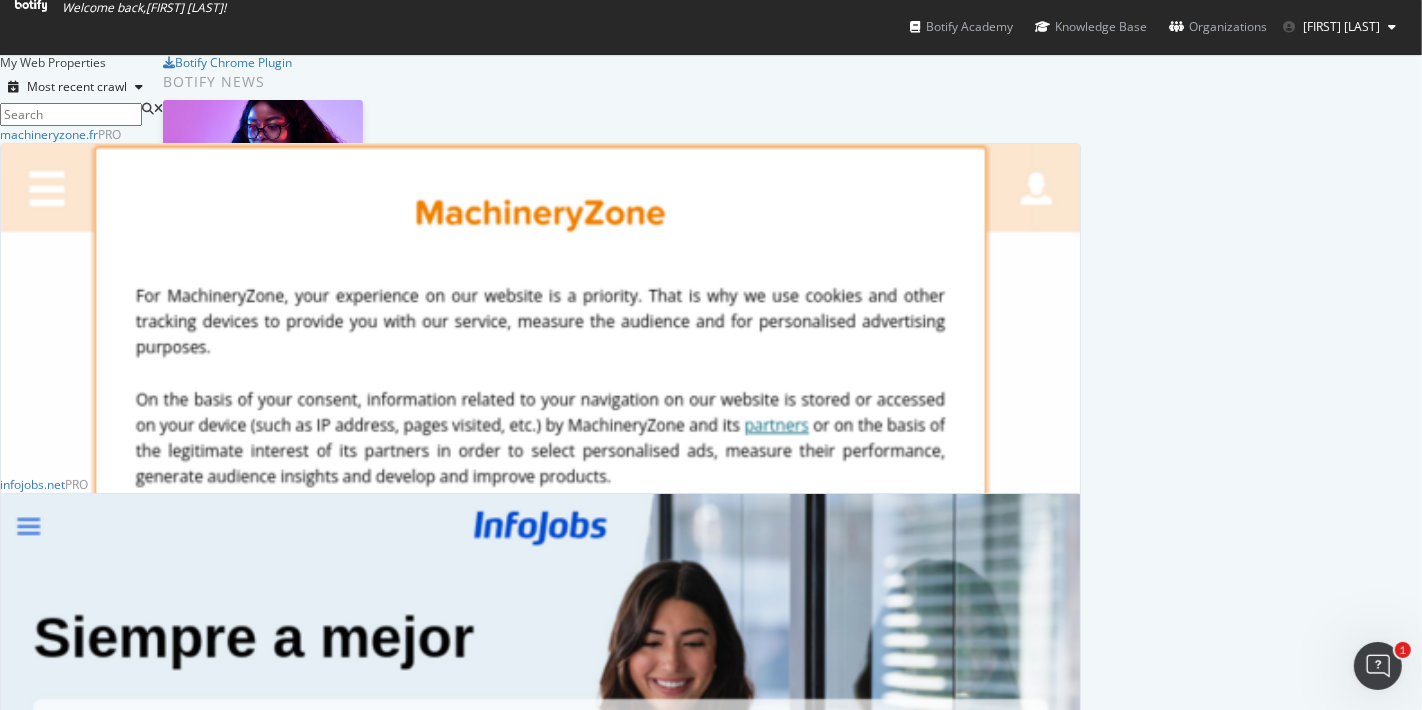scroll, scrollTop: 17, scrollLeft: 18, axis: both 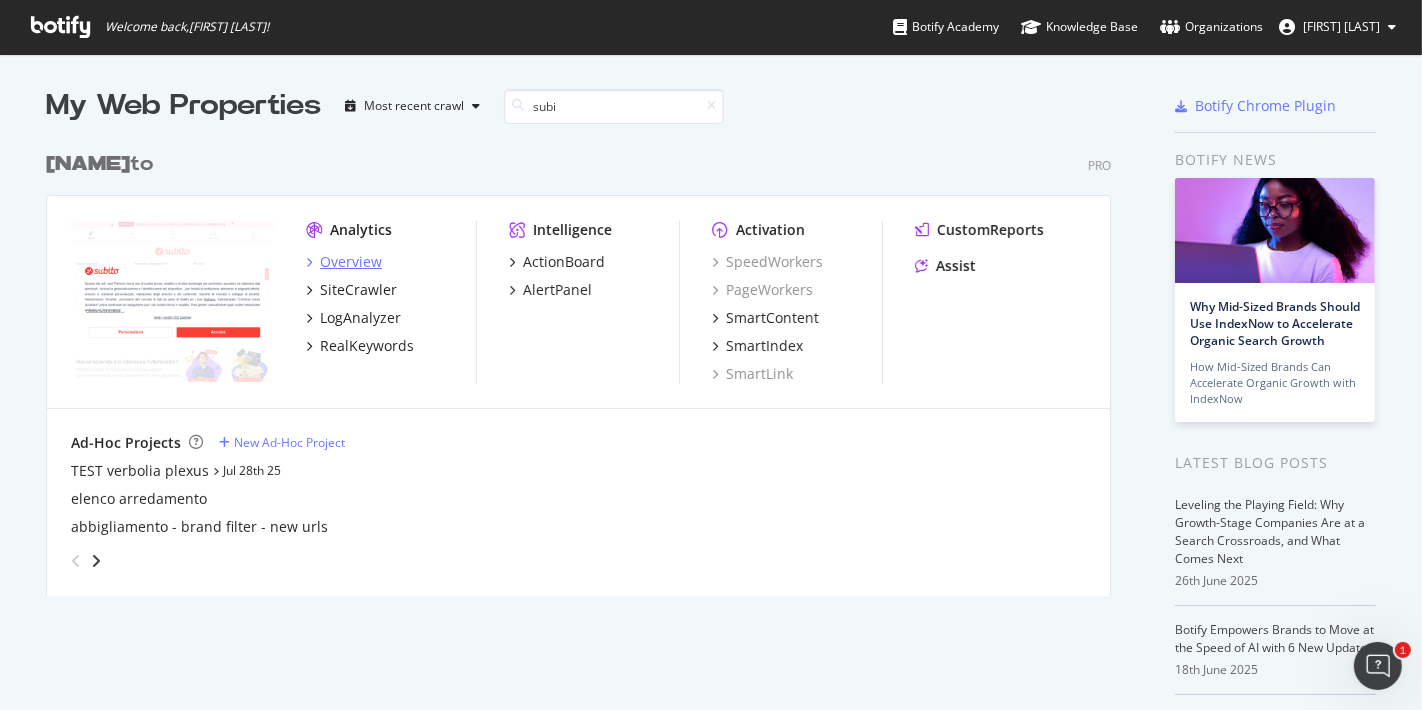 type on "subi" 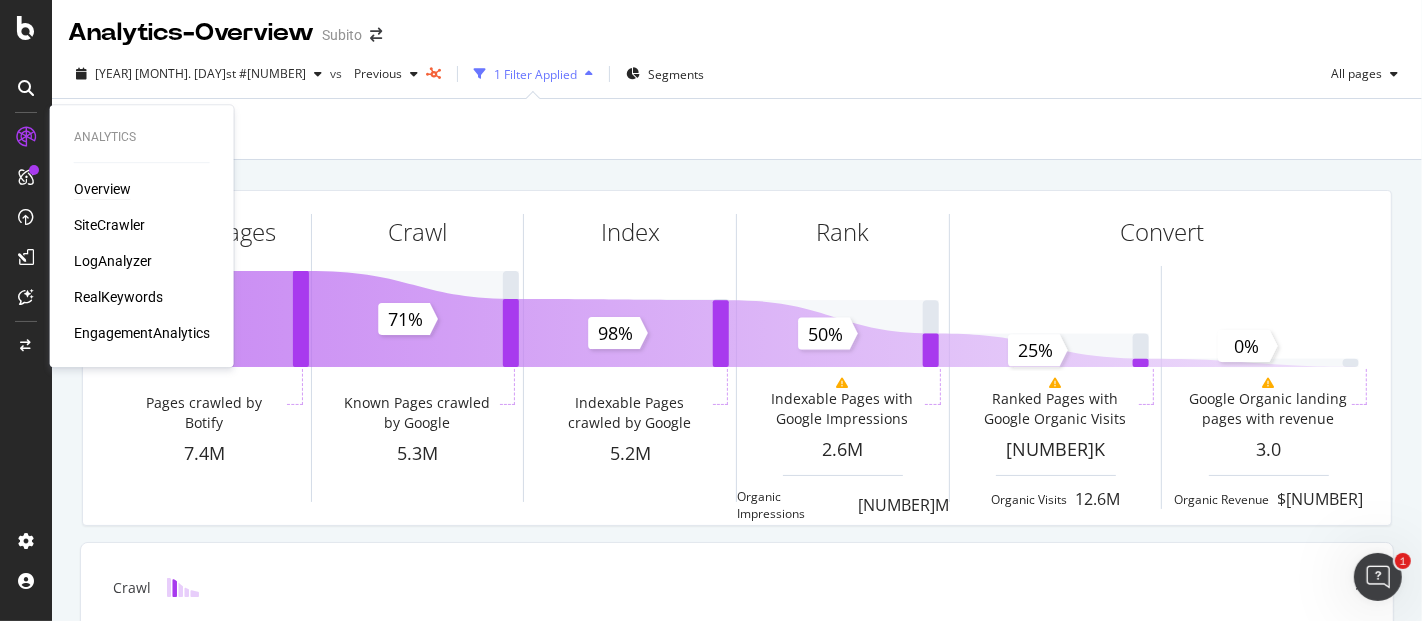 click on "Overview" at bounding box center [102, 189] 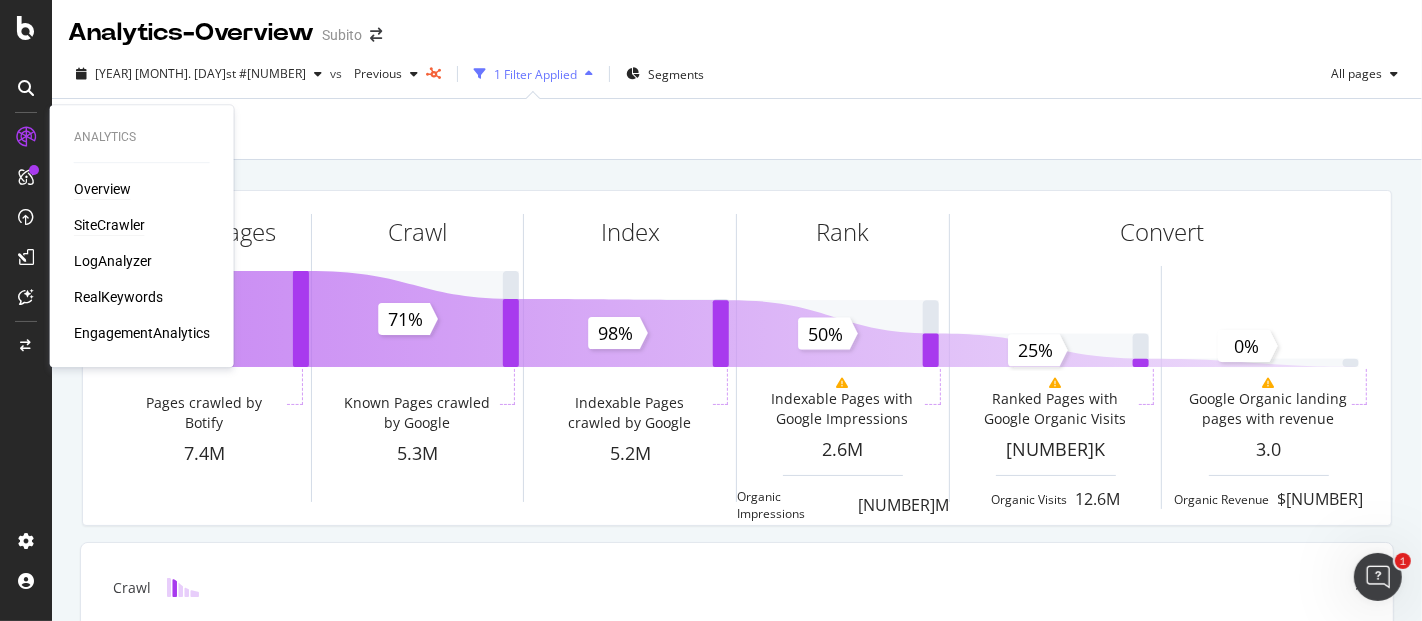 click on "SiteCrawler" at bounding box center (109, 225) 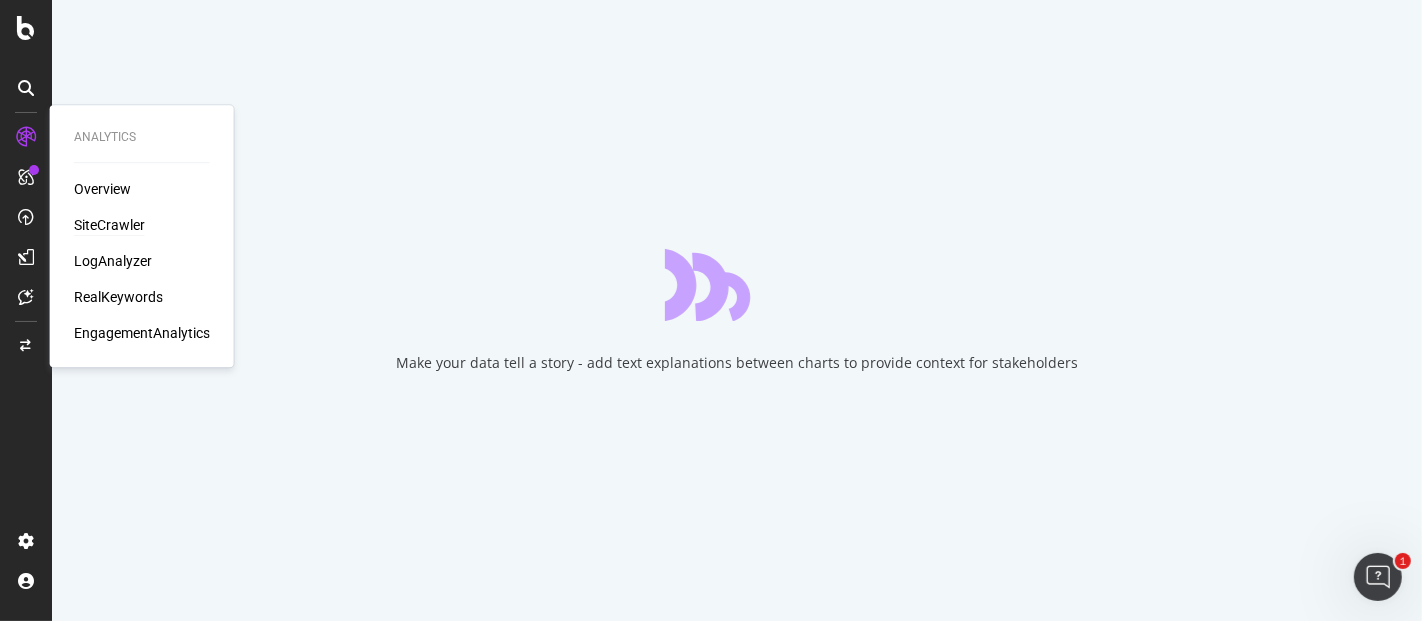 click on "Analytics Overview SiteCrawler LogAnalyzer RealKeywords EngagementAnalytics" at bounding box center (142, 236) 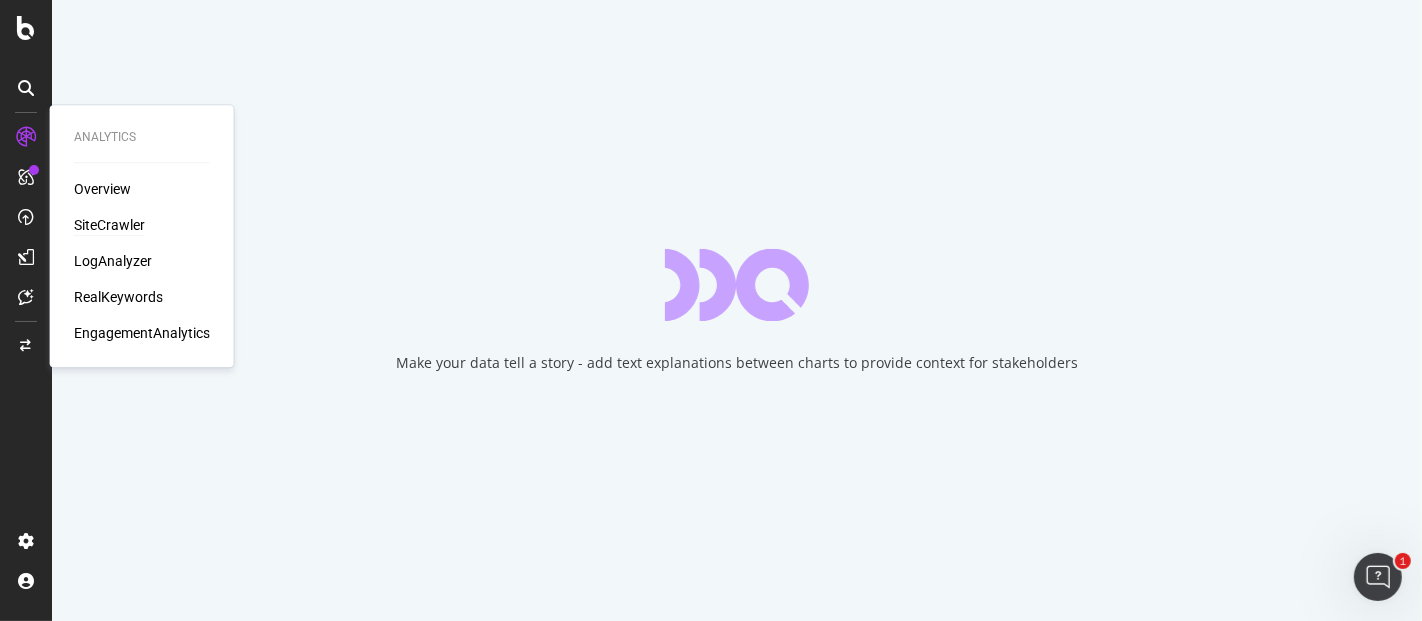 click on "SiteCrawler" at bounding box center [109, 225] 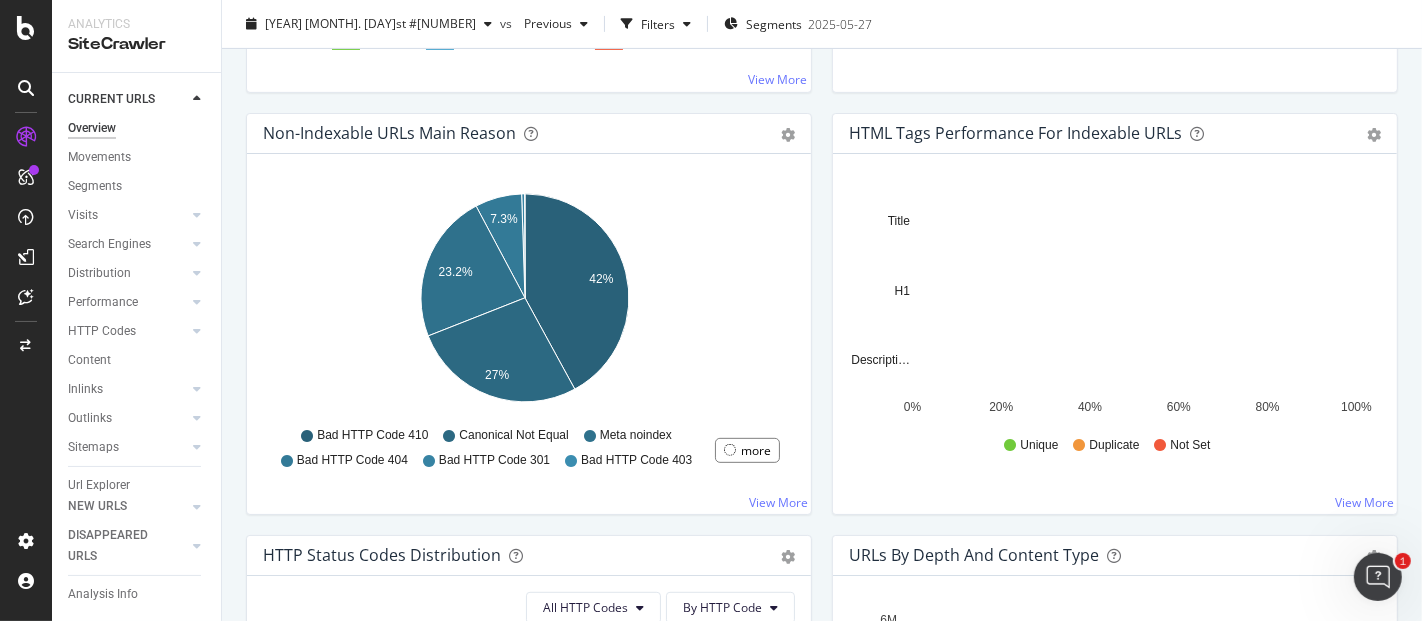 scroll, scrollTop: 942, scrollLeft: 0, axis: vertical 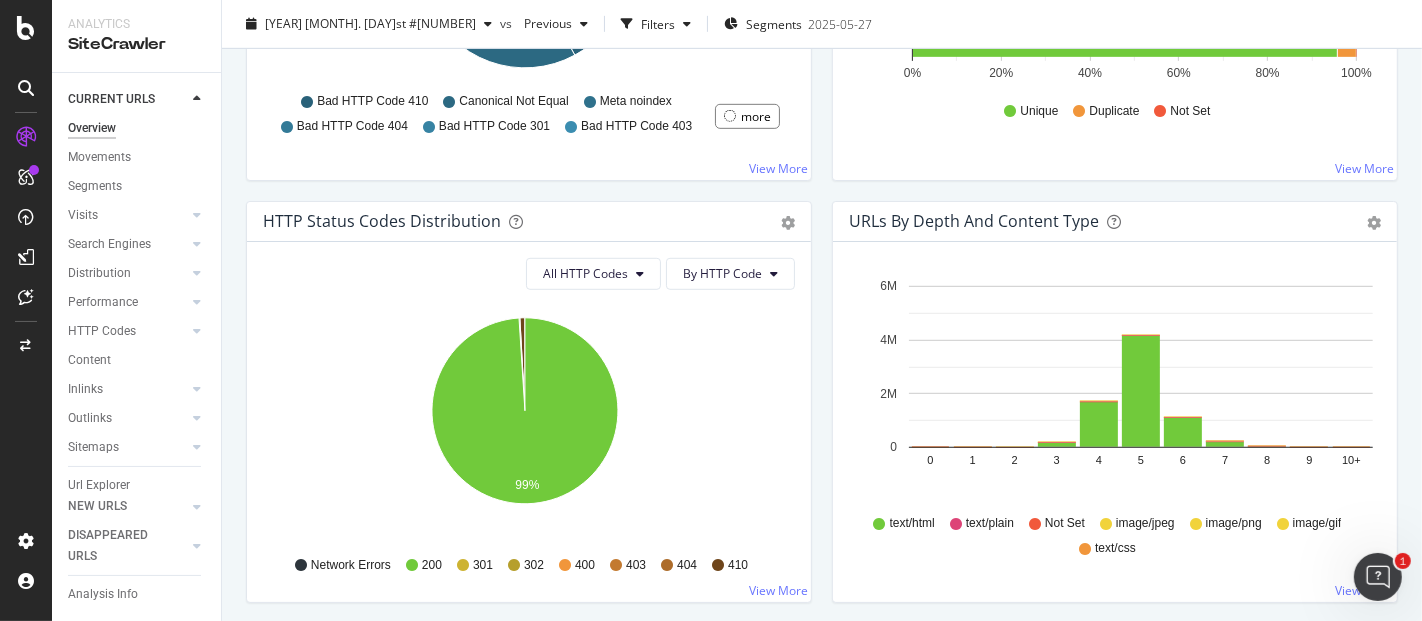 click on "URLs by Depth and Content Type Bar (by Value) Bar (by Percentage) Table Export as CSV Add to Custom Report" at bounding box center (1115, 222) 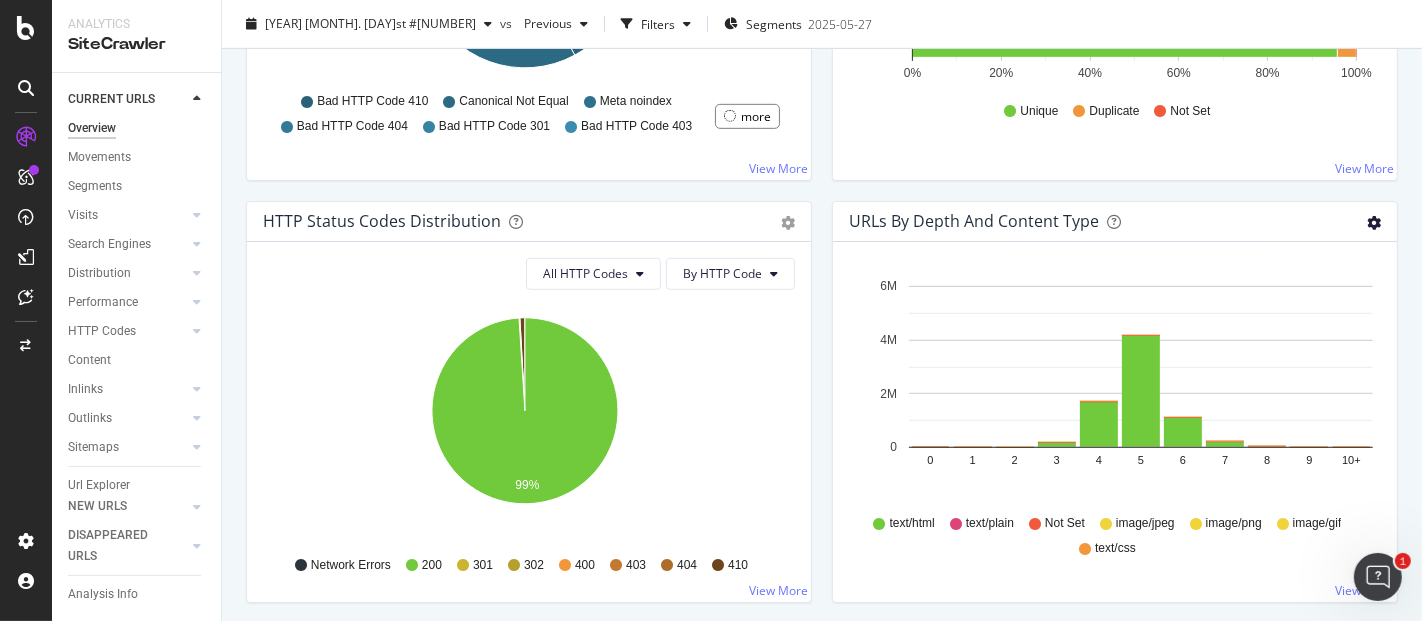 click at bounding box center (1374, 223) 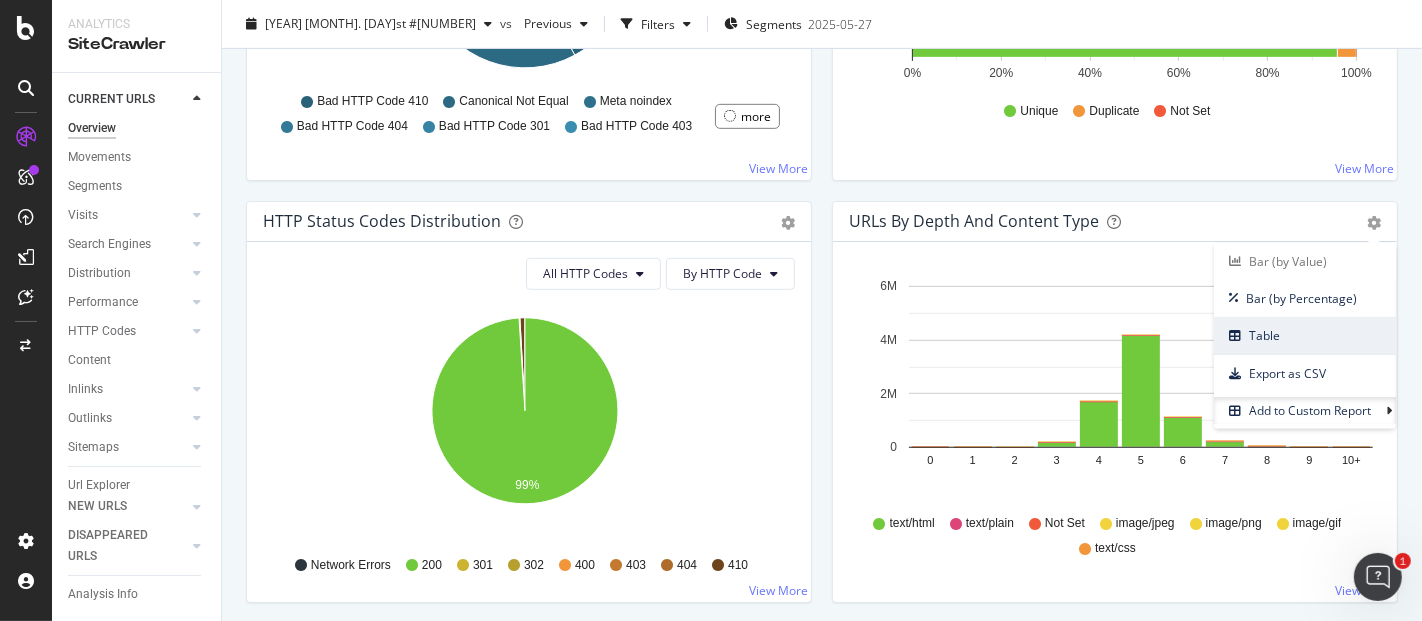 click on "Table" at bounding box center (1305, 335) 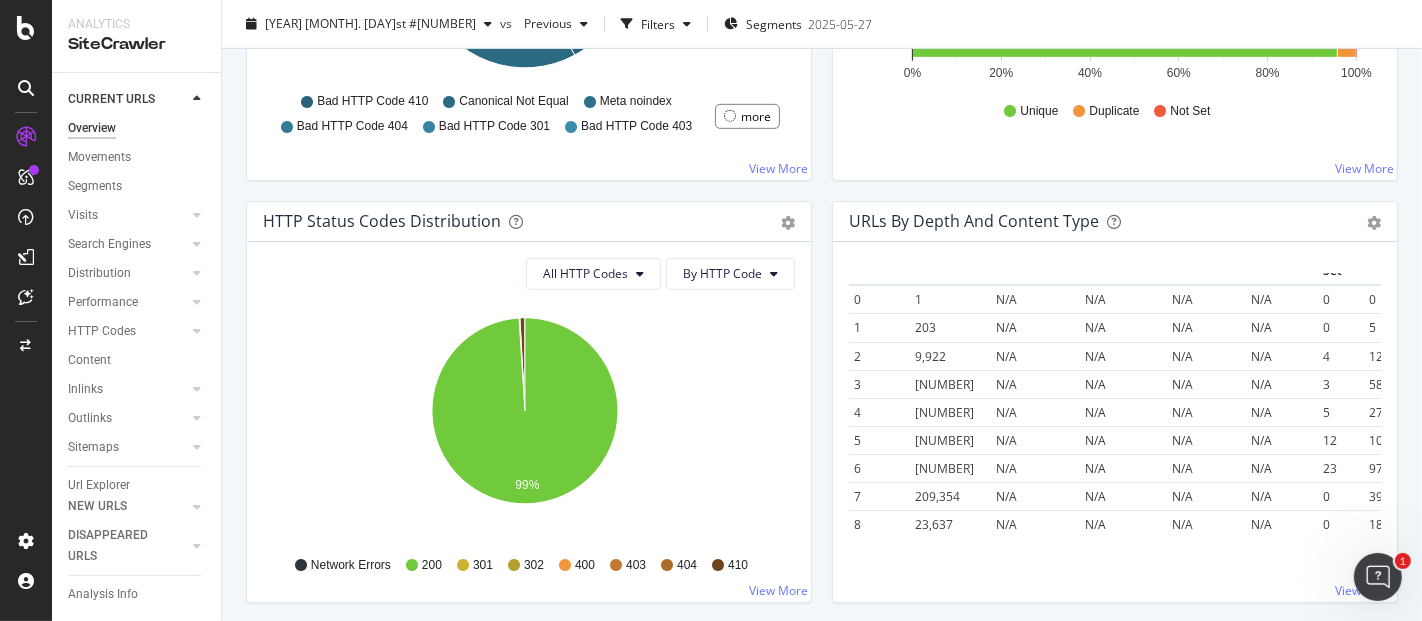 scroll, scrollTop: 0, scrollLeft: 0, axis: both 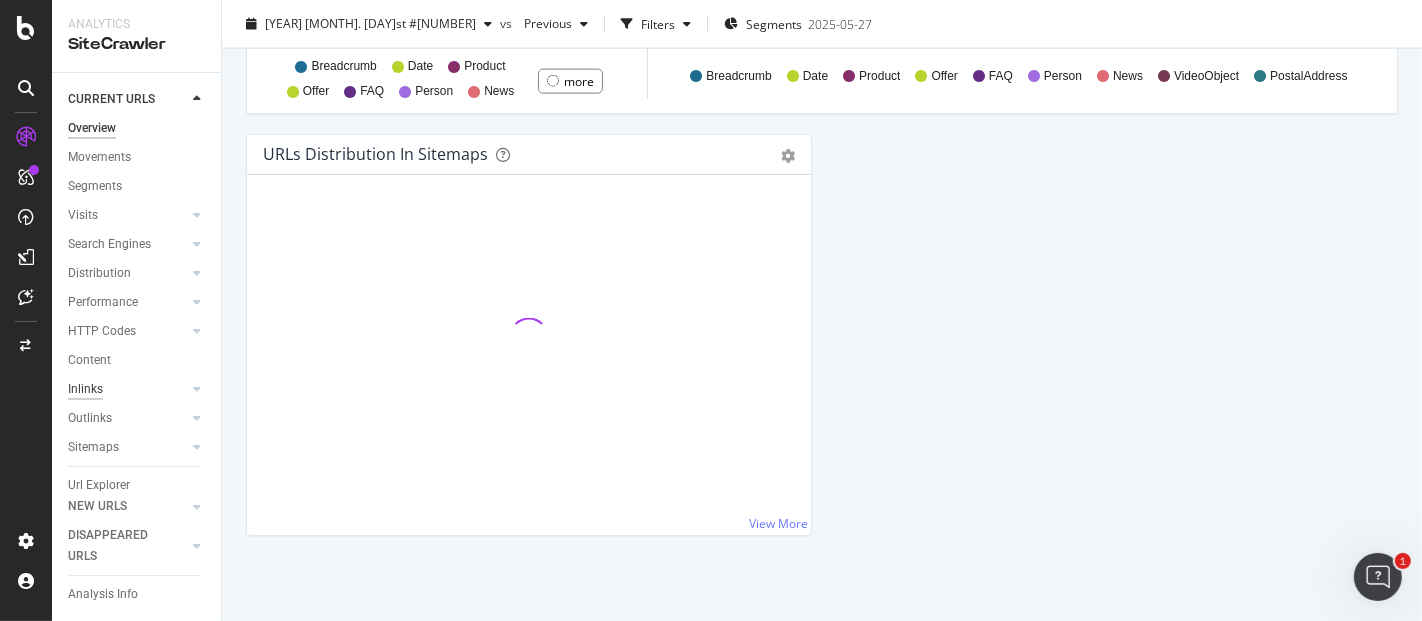 click on "Inlinks" at bounding box center [85, 389] 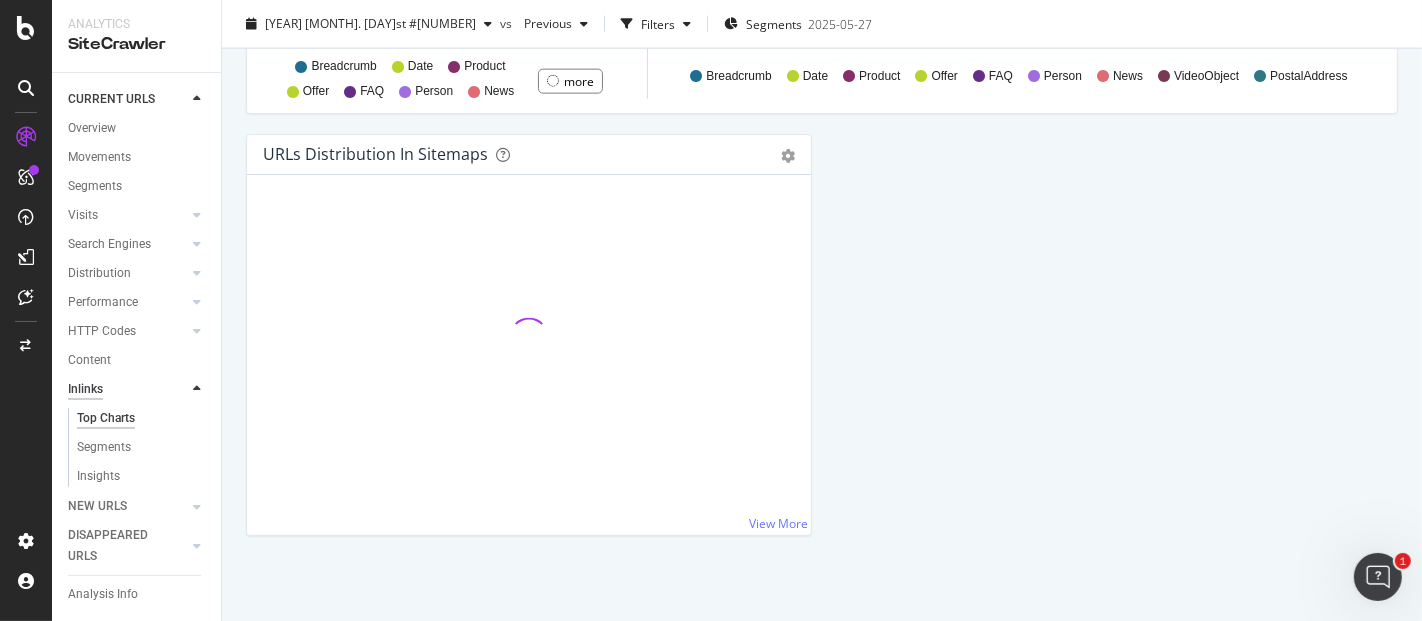 scroll, scrollTop: 982, scrollLeft: 0, axis: vertical 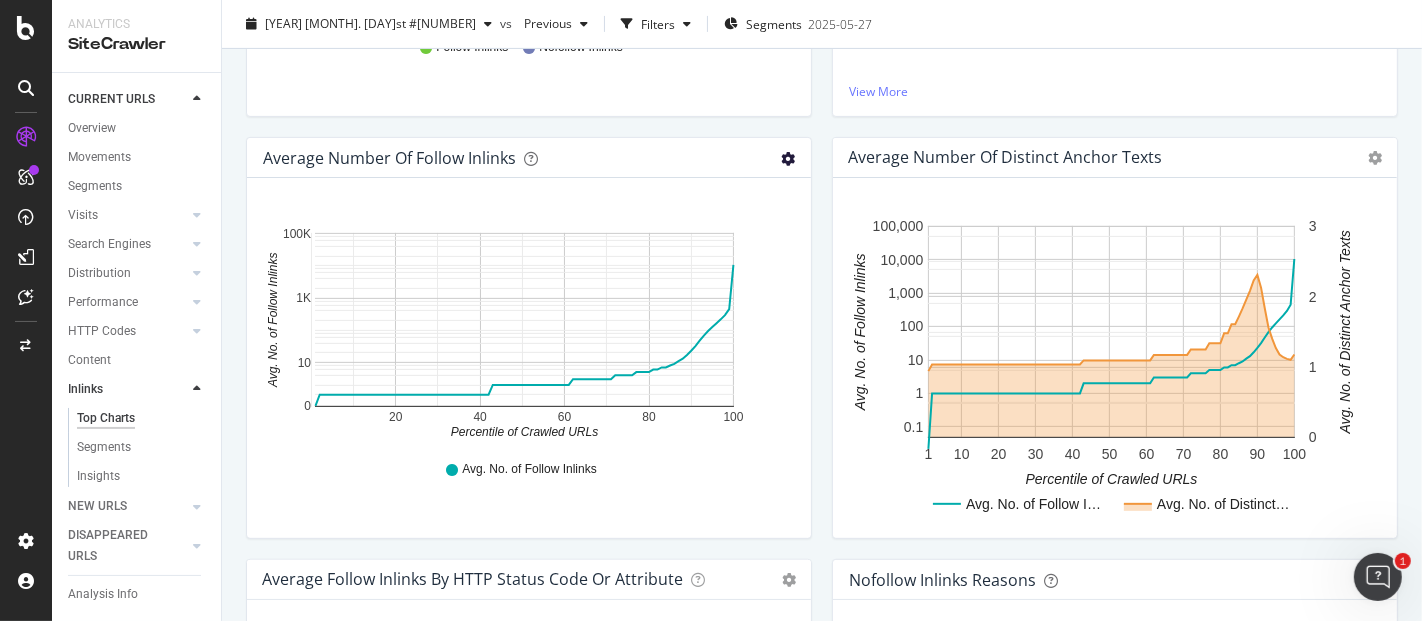 click at bounding box center (788, 159) 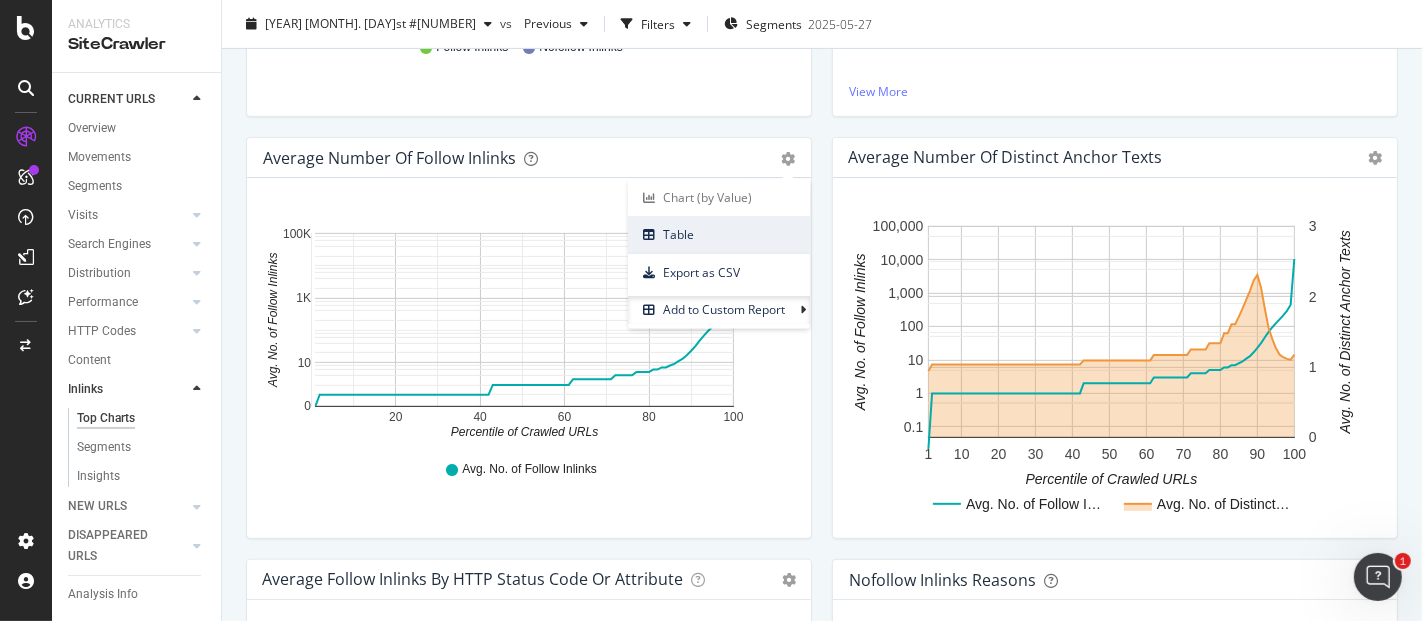 click on "Table" at bounding box center [719, 234] 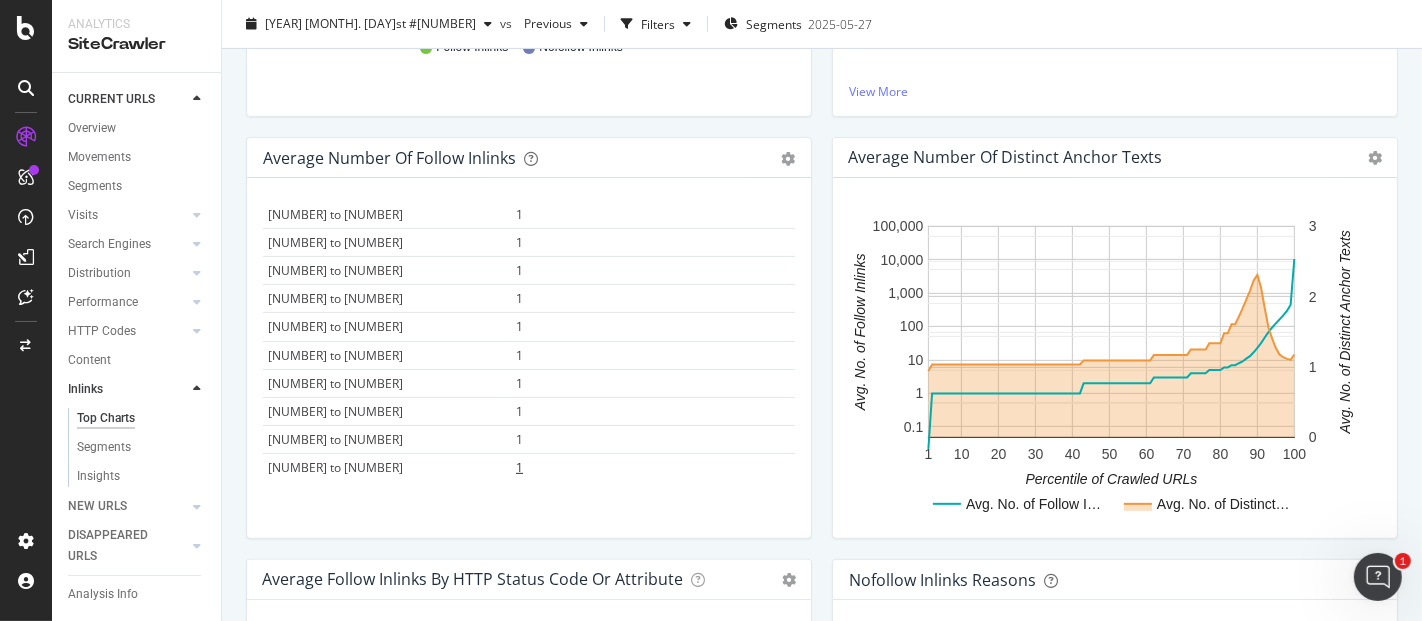 scroll, scrollTop: 777, scrollLeft: 0, axis: vertical 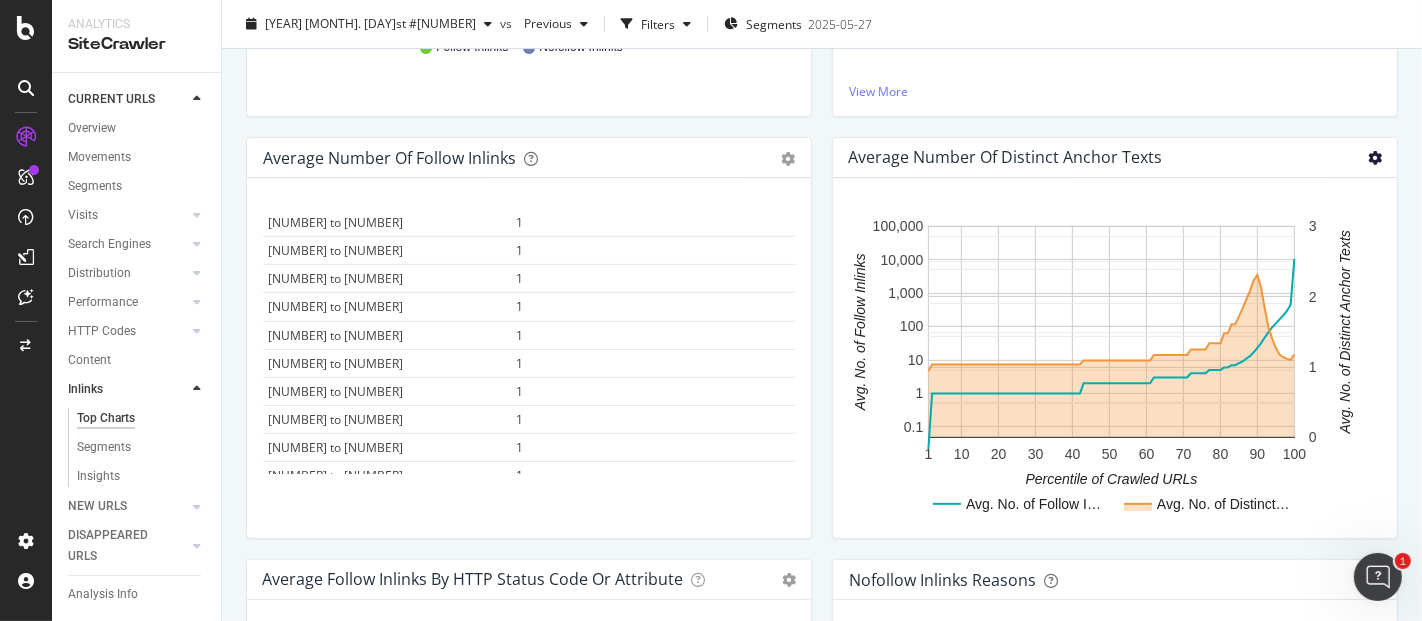 click at bounding box center (1375, 158) 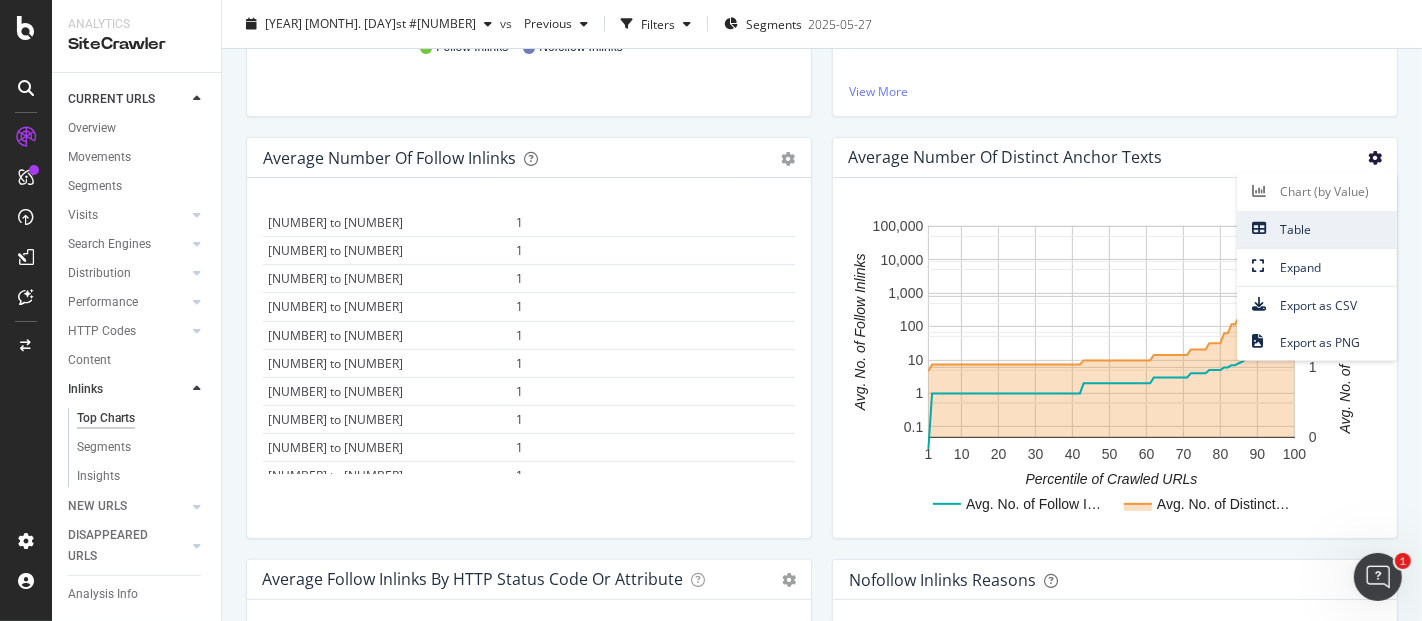 click on "Table" at bounding box center (1317, 229) 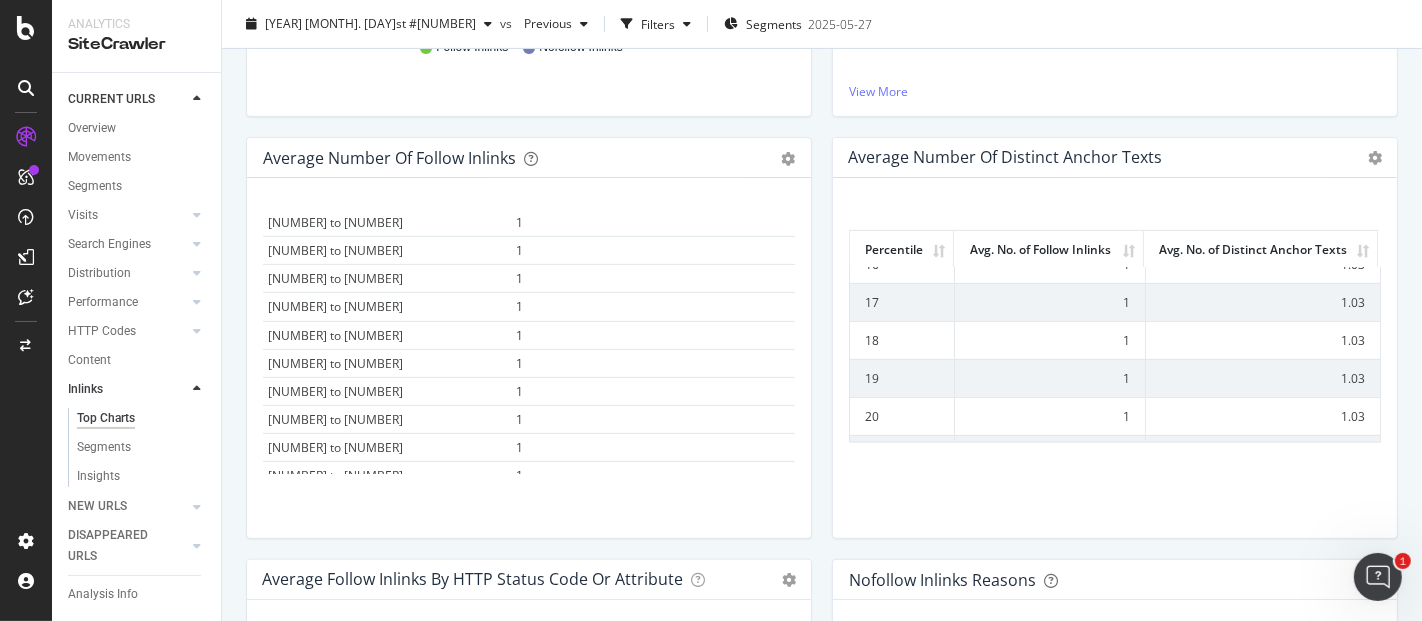 scroll, scrollTop: 777, scrollLeft: 0, axis: vertical 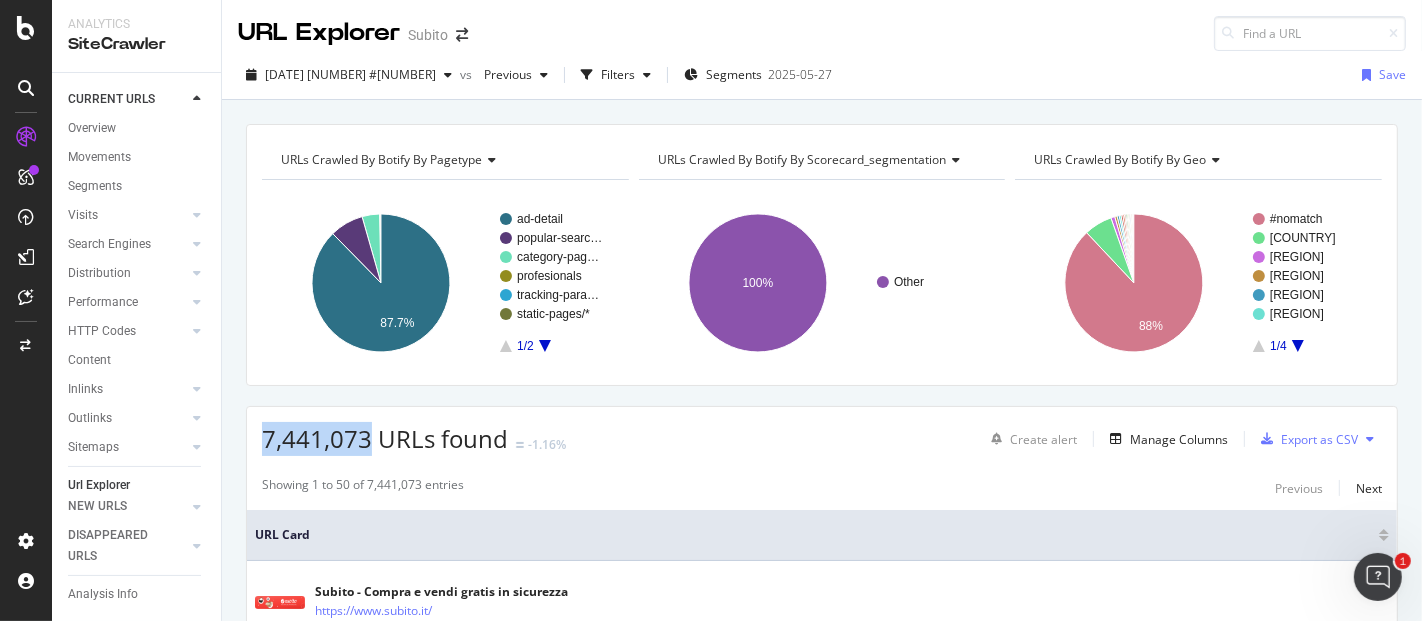 drag, startPoint x: 264, startPoint y: 433, endPoint x: 368, endPoint y: 444, distance: 104.58012 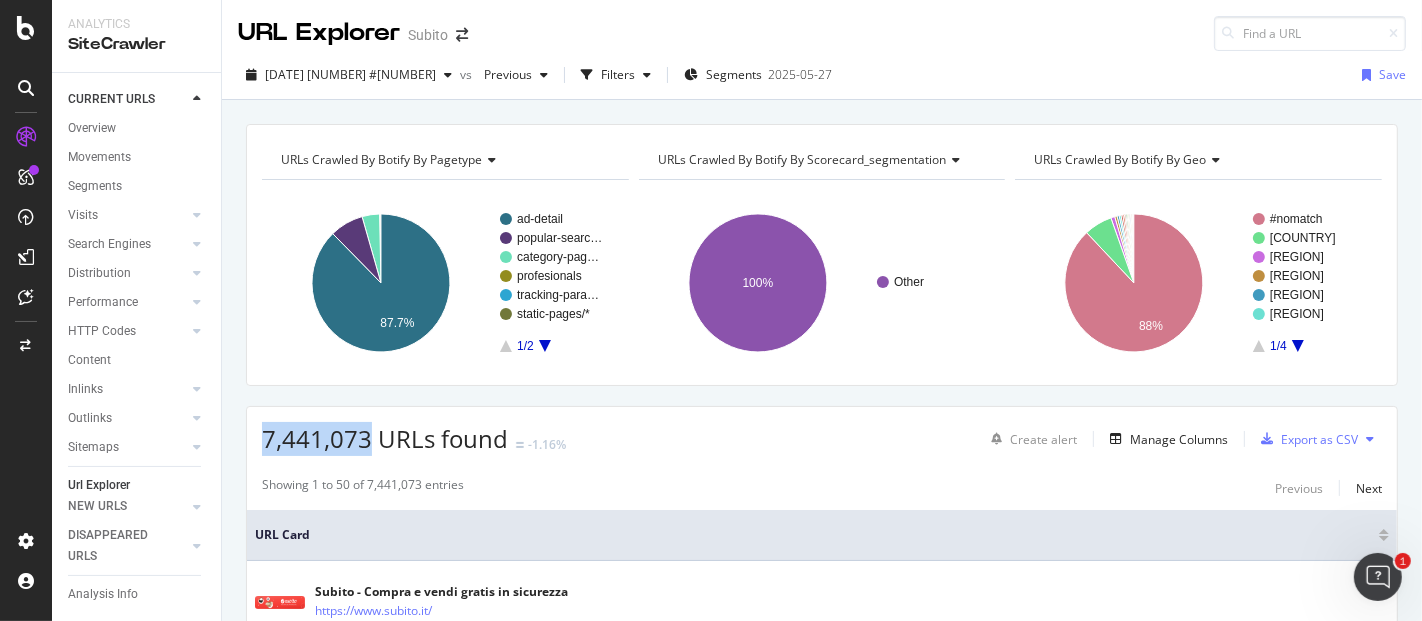copy on "7,441,073" 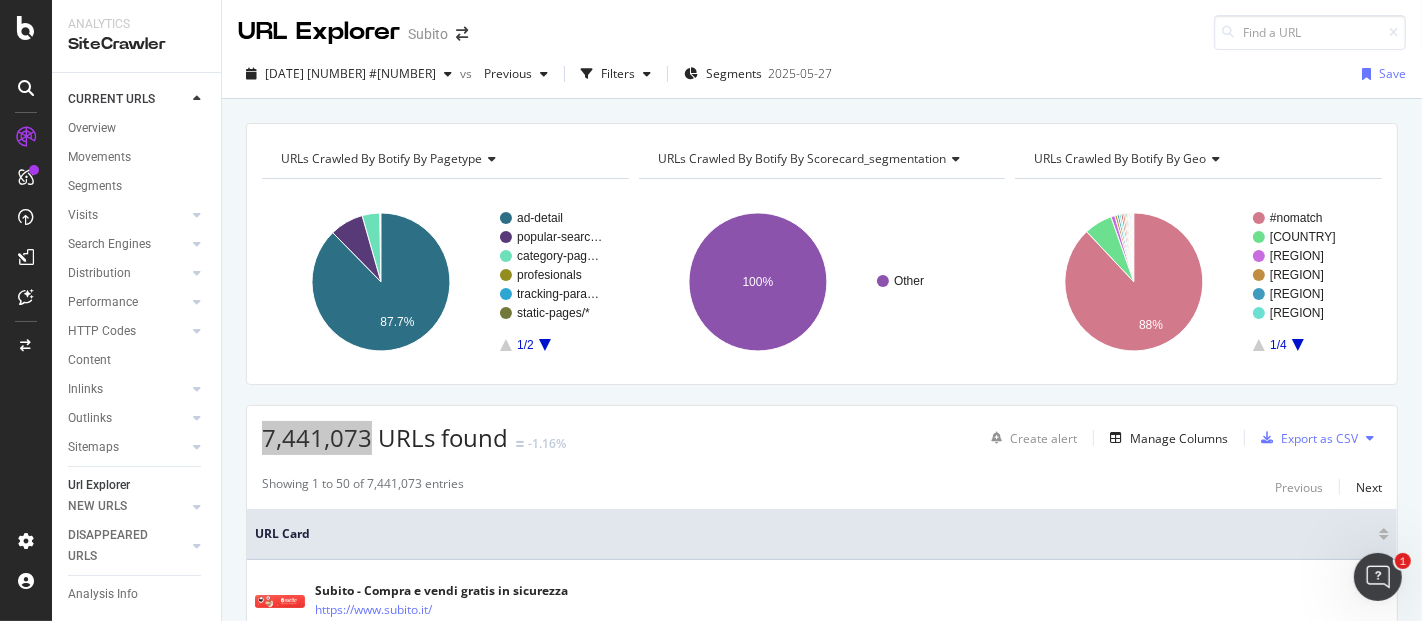 scroll, scrollTop: 0, scrollLeft: 0, axis: both 